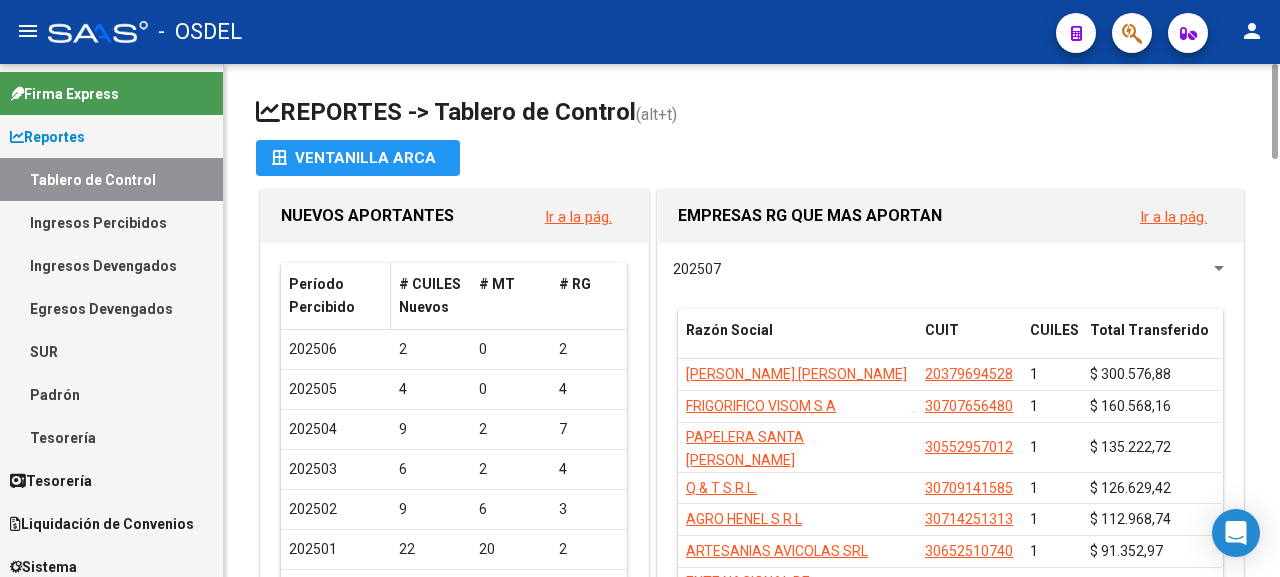 scroll, scrollTop: 0, scrollLeft: 0, axis: both 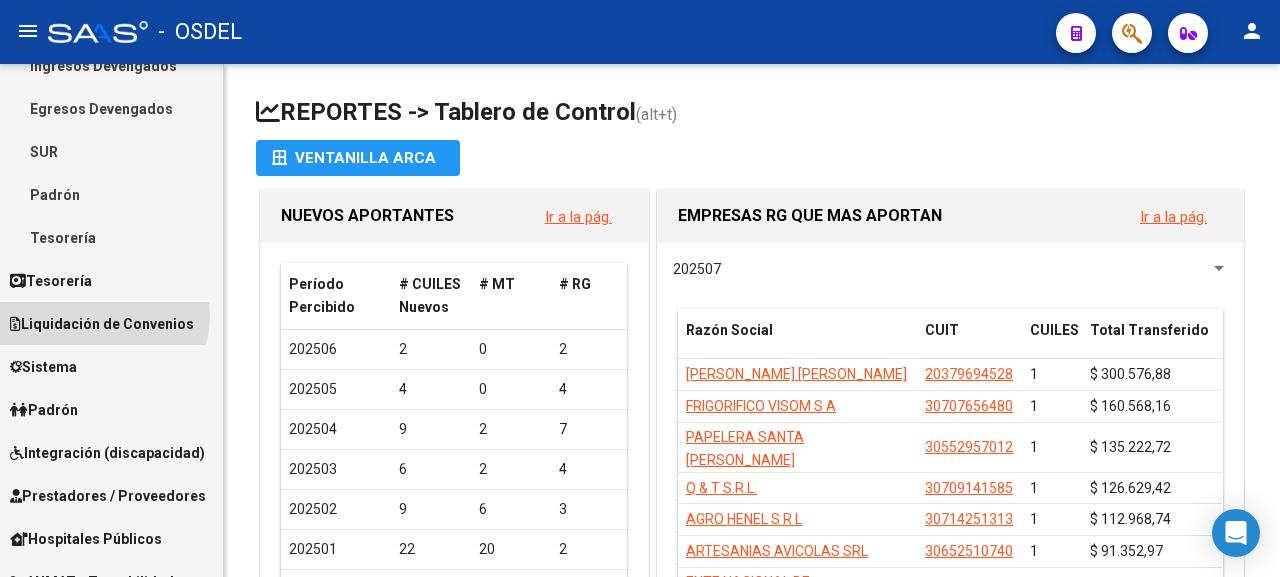 click on "Liquidación de Convenios" at bounding box center (102, 324) 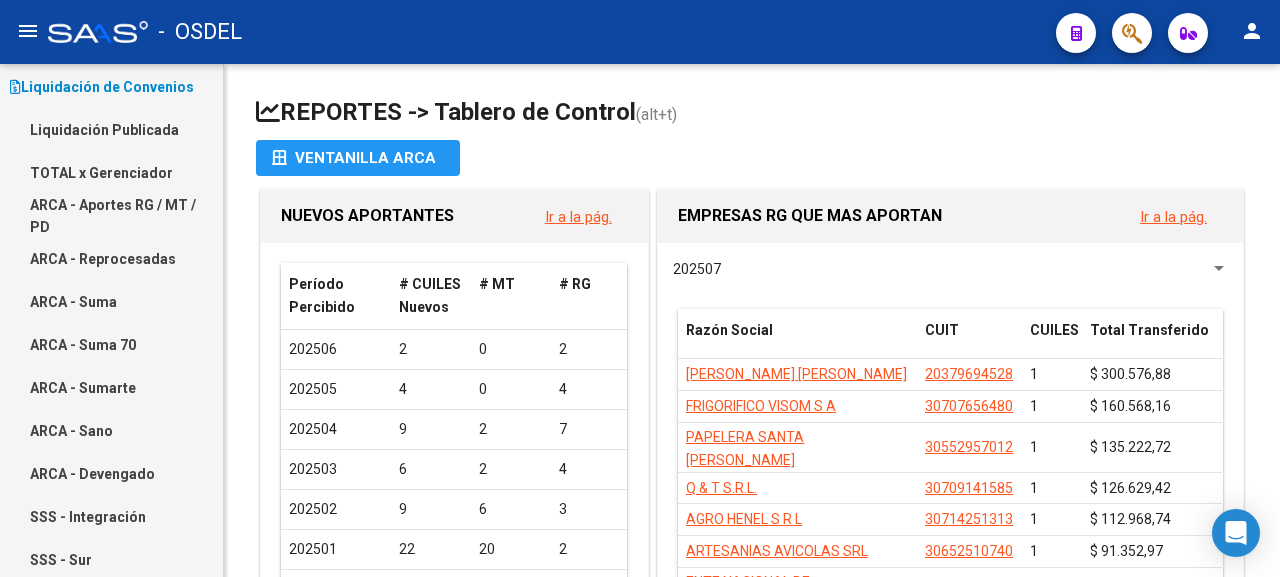 scroll, scrollTop: 100, scrollLeft: 0, axis: vertical 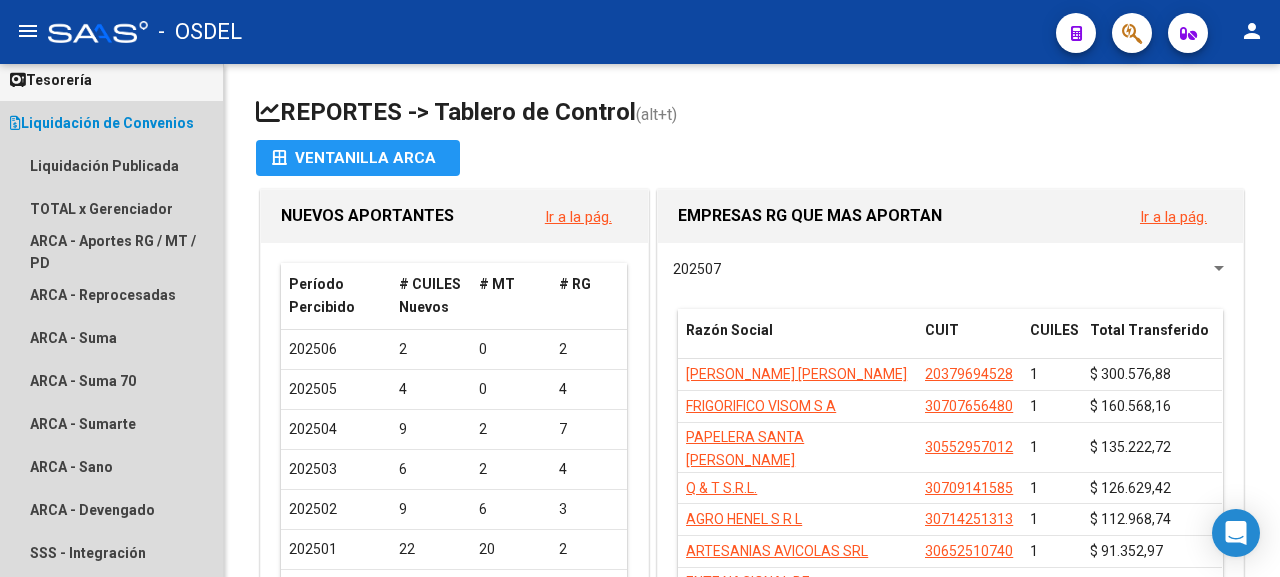 click on "Liquidación de Convenios" at bounding box center (102, 123) 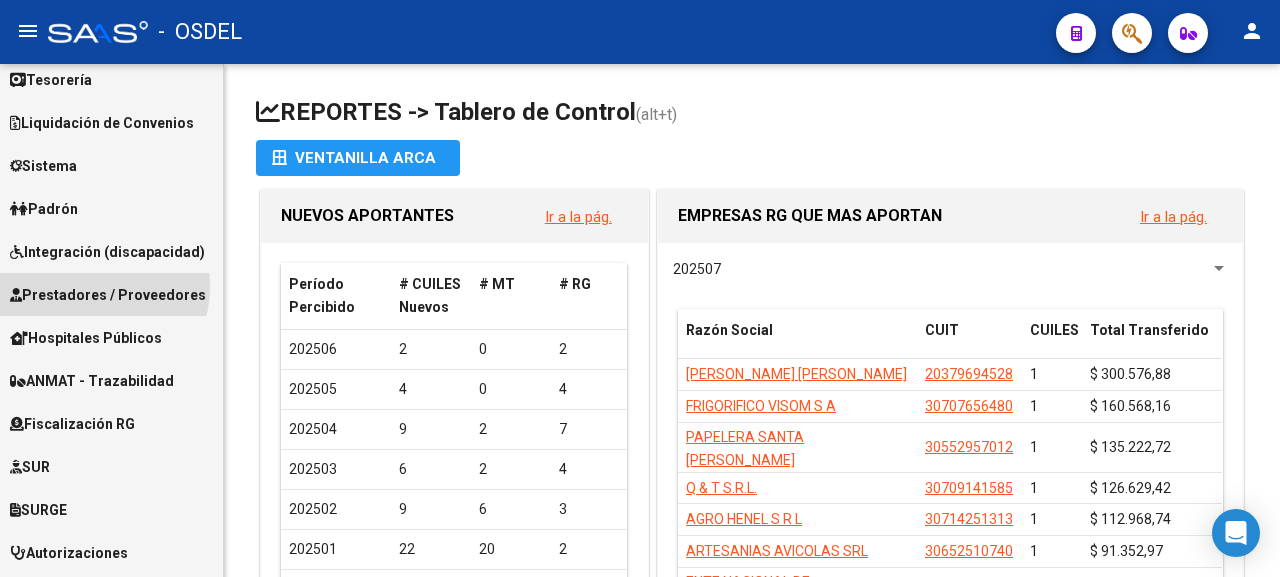 click on "Prestadores / Proveedores" at bounding box center (108, 295) 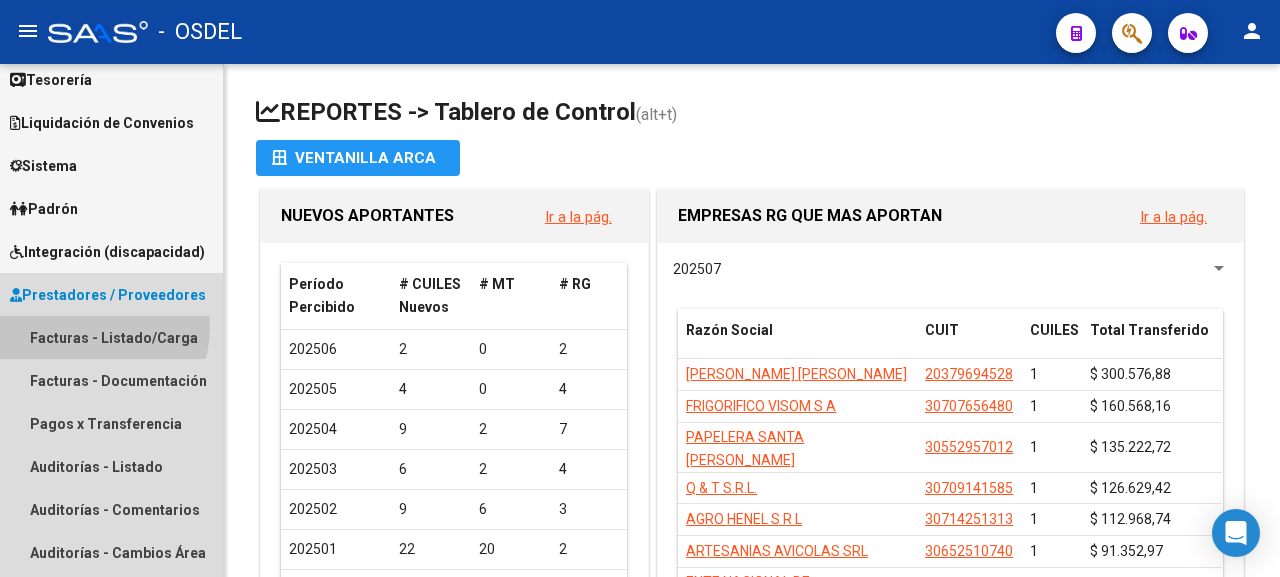 click on "Facturas - Listado/Carga" at bounding box center [111, 337] 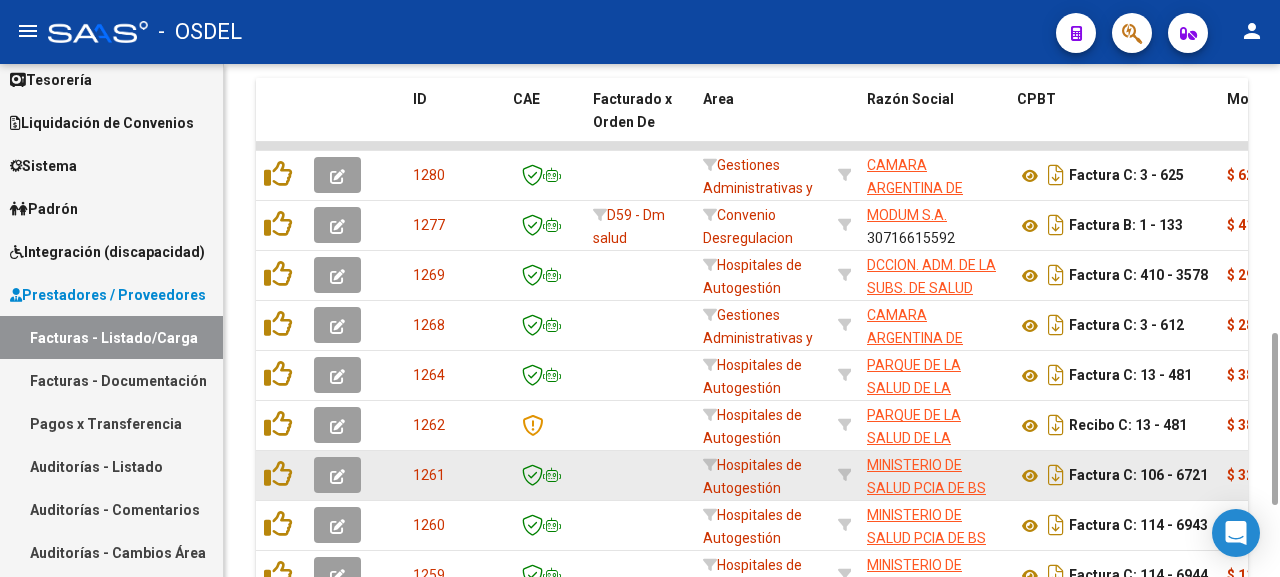 scroll, scrollTop: 1012, scrollLeft: 0, axis: vertical 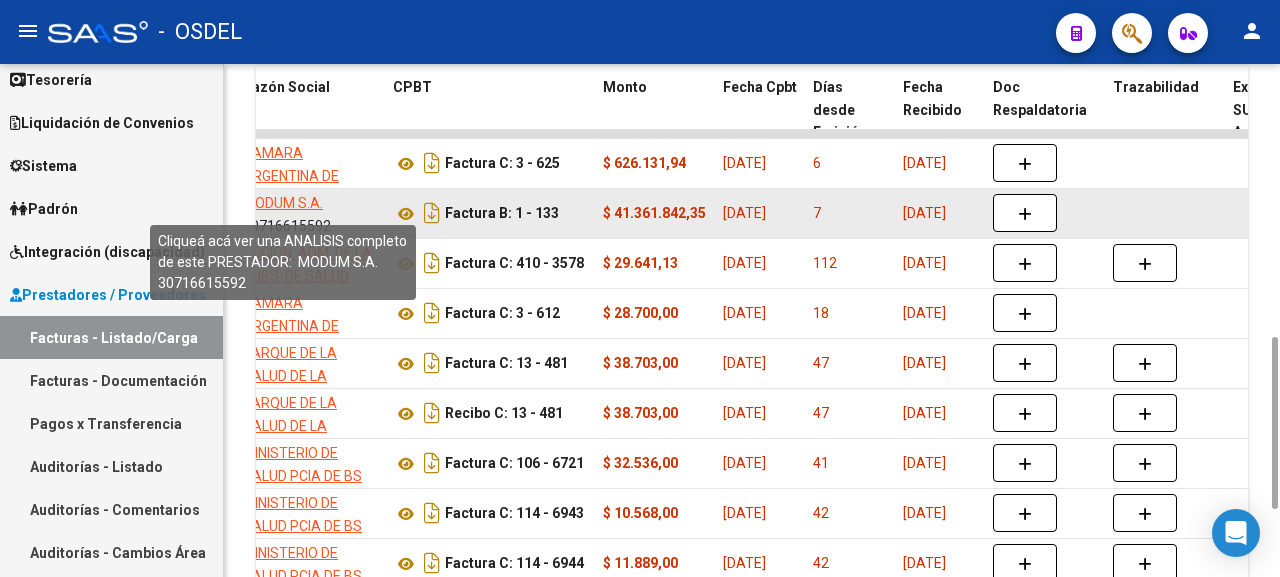 click on "MODUM S.A." 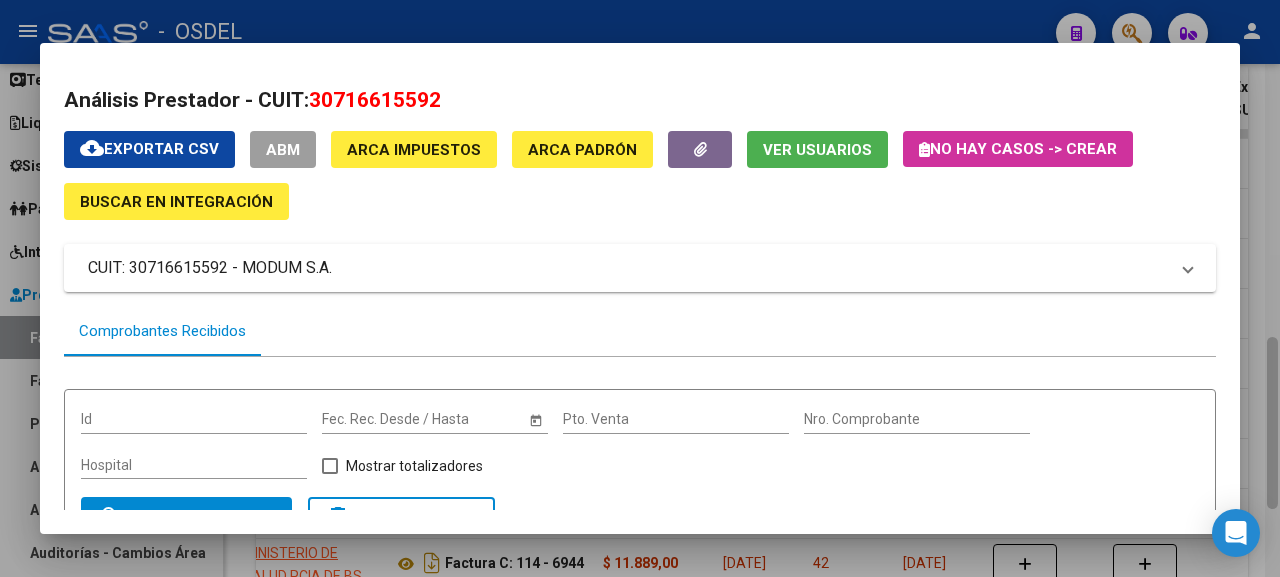 click at bounding box center (640, 288) 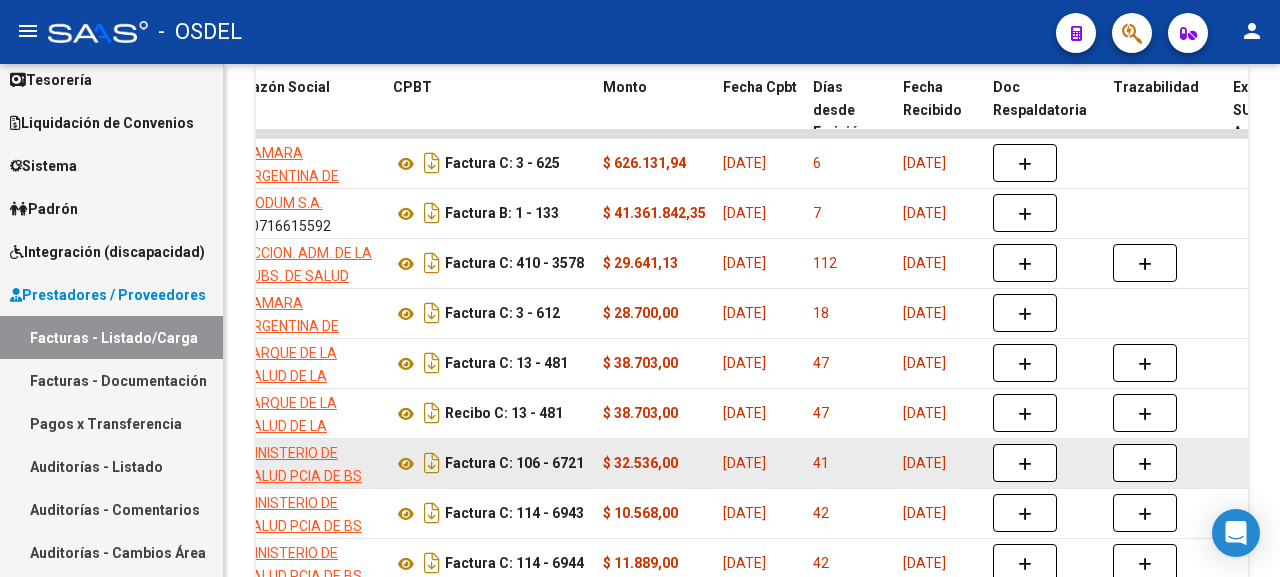 scroll, scrollTop: 1012, scrollLeft: 0, axis: vertical 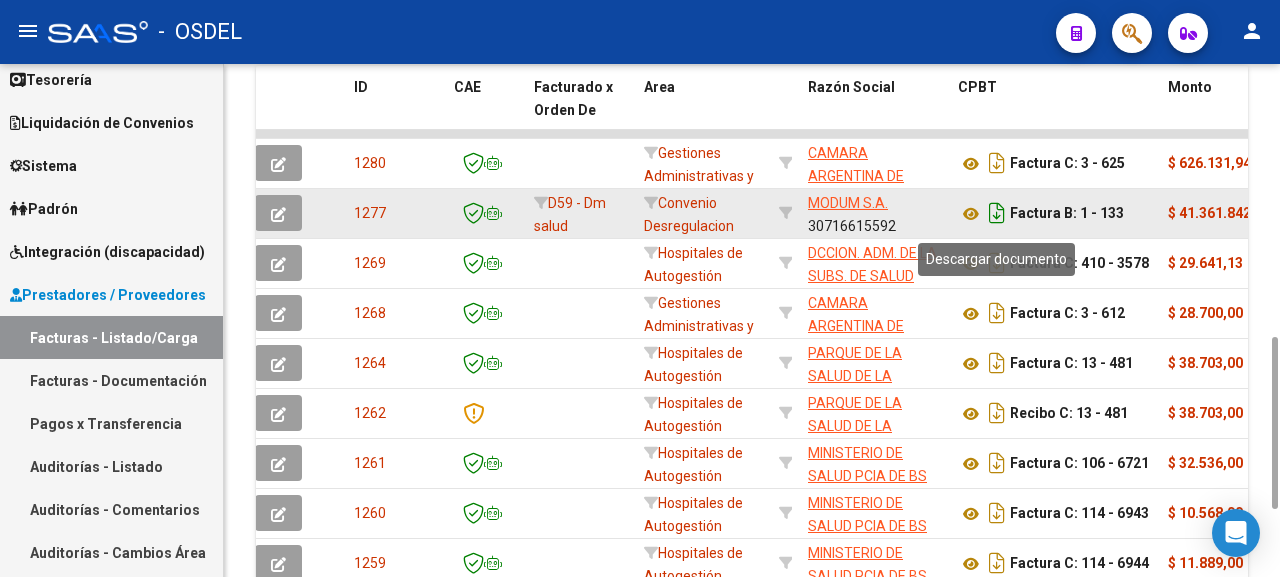 click 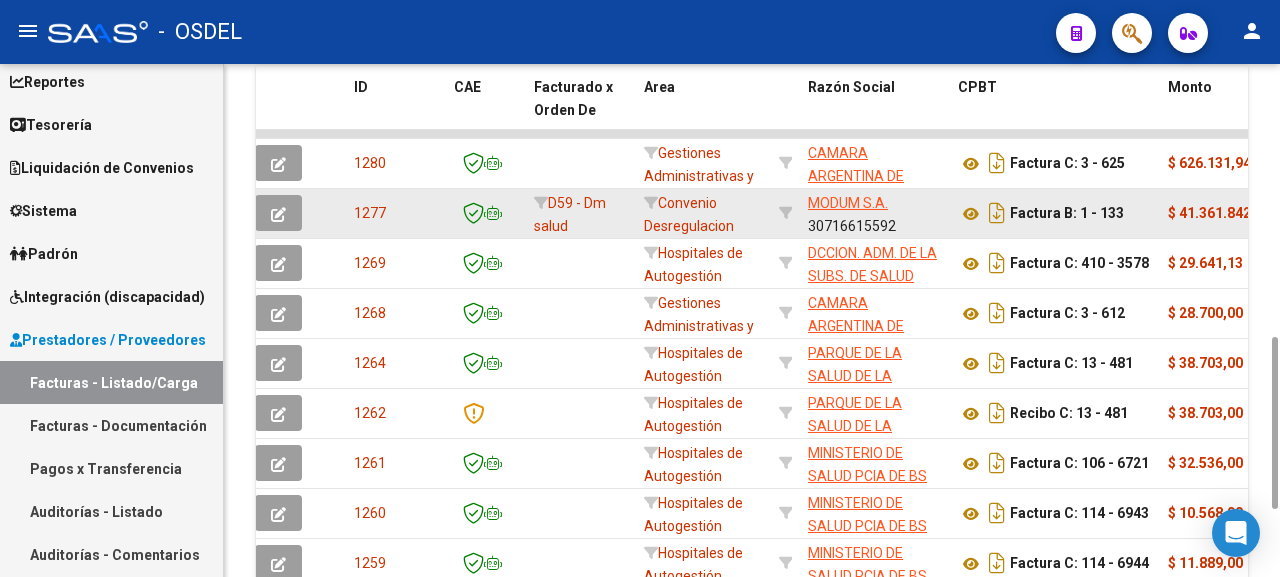 scroll, scrollTop: 0, scrollLeft: 0, axis: both 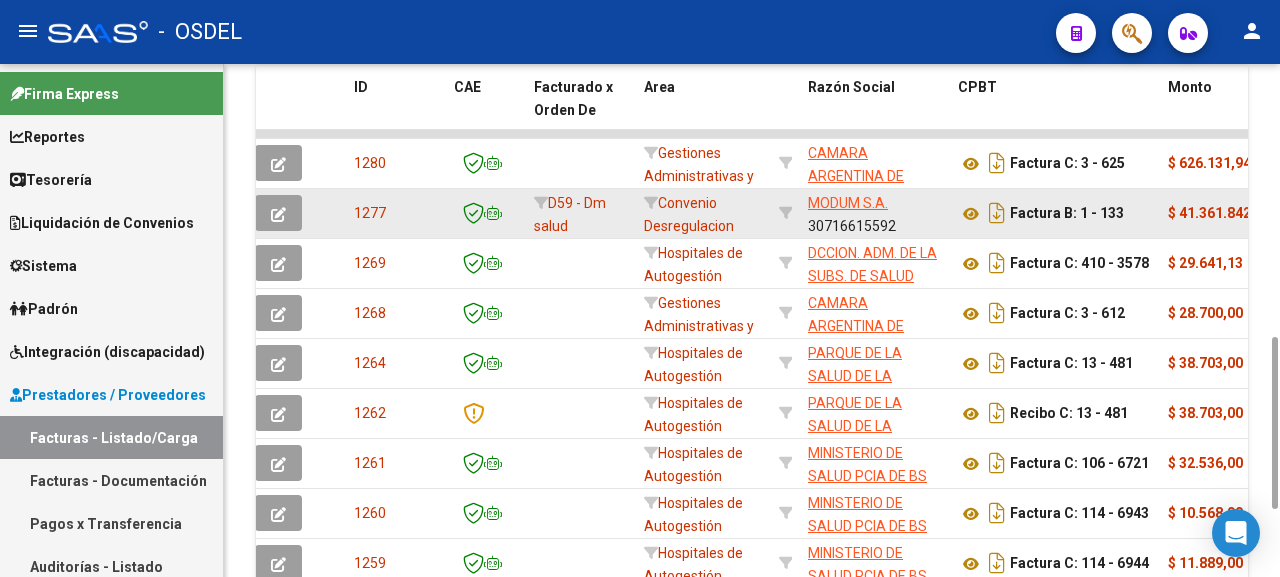 click on "Liquidación de Convenios" at bounding box center (102, 223) 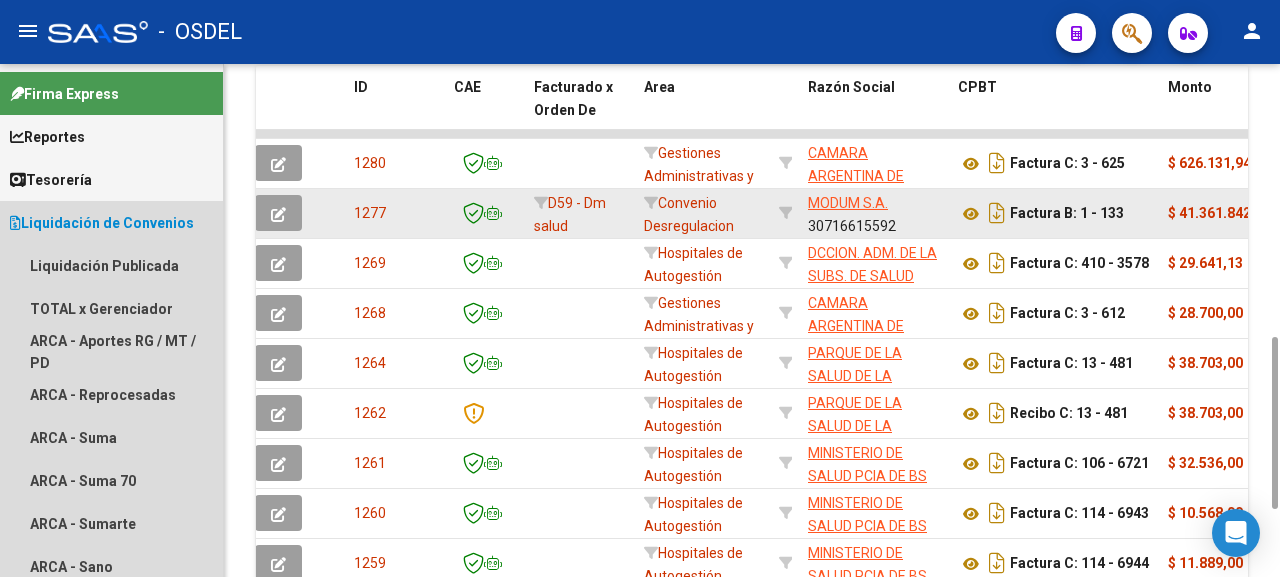 click on "Liquidación de Convenios" at bounding box center [102, 223] 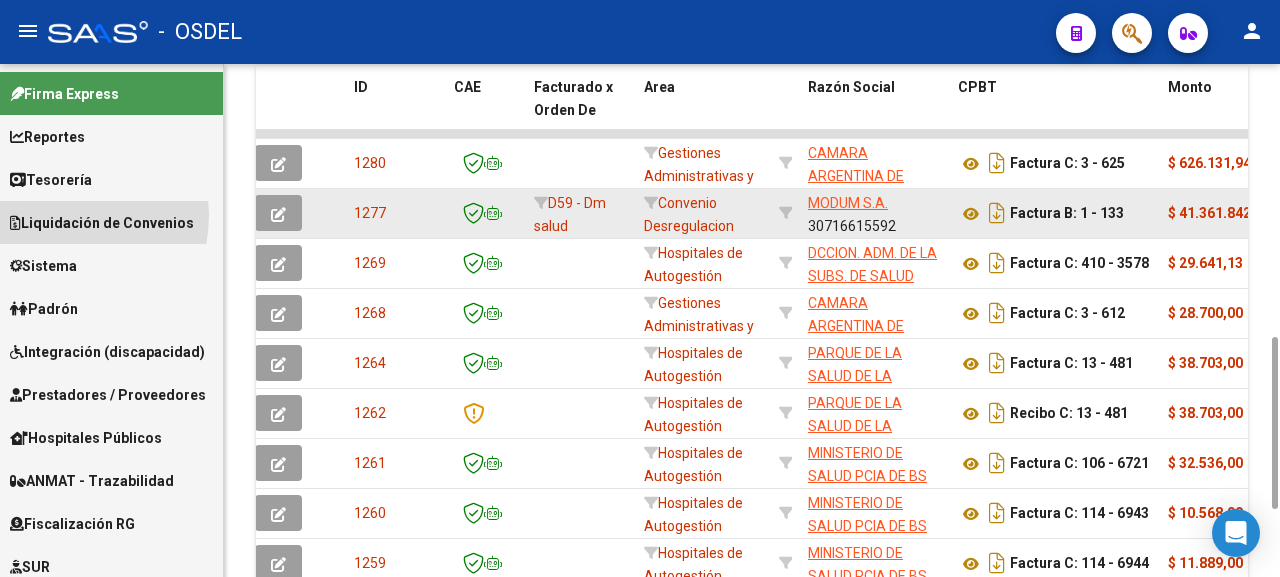click on "Liquidación de Convenios" at bounding box center (102, 223) 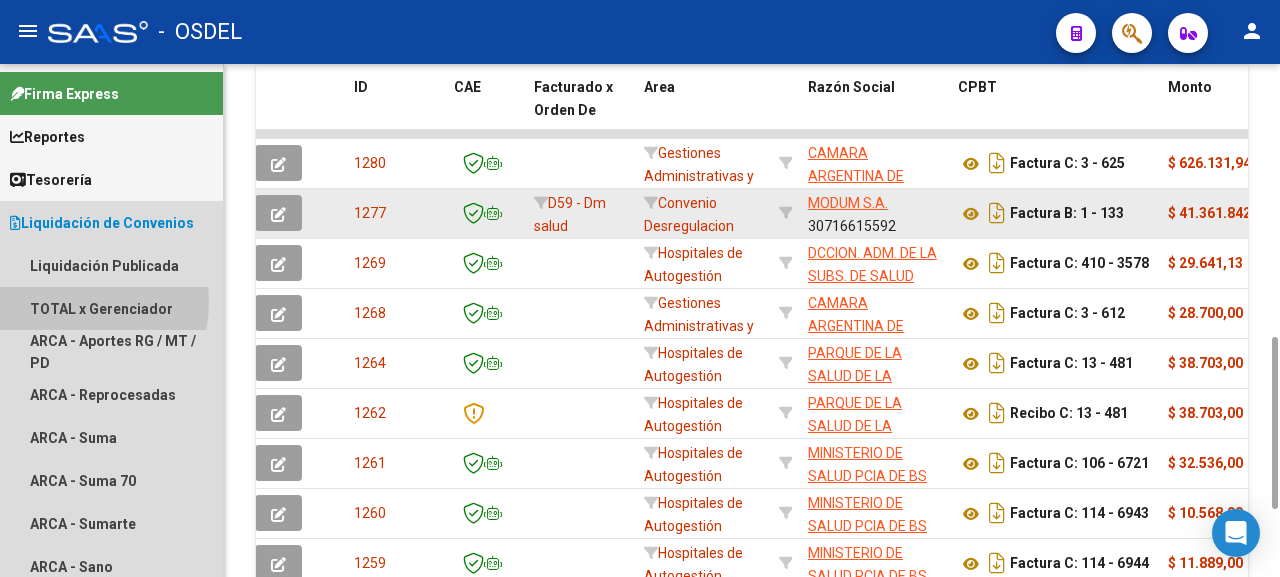 click on "TOTAL x Gerenciador" at bounding box center [111, 308] 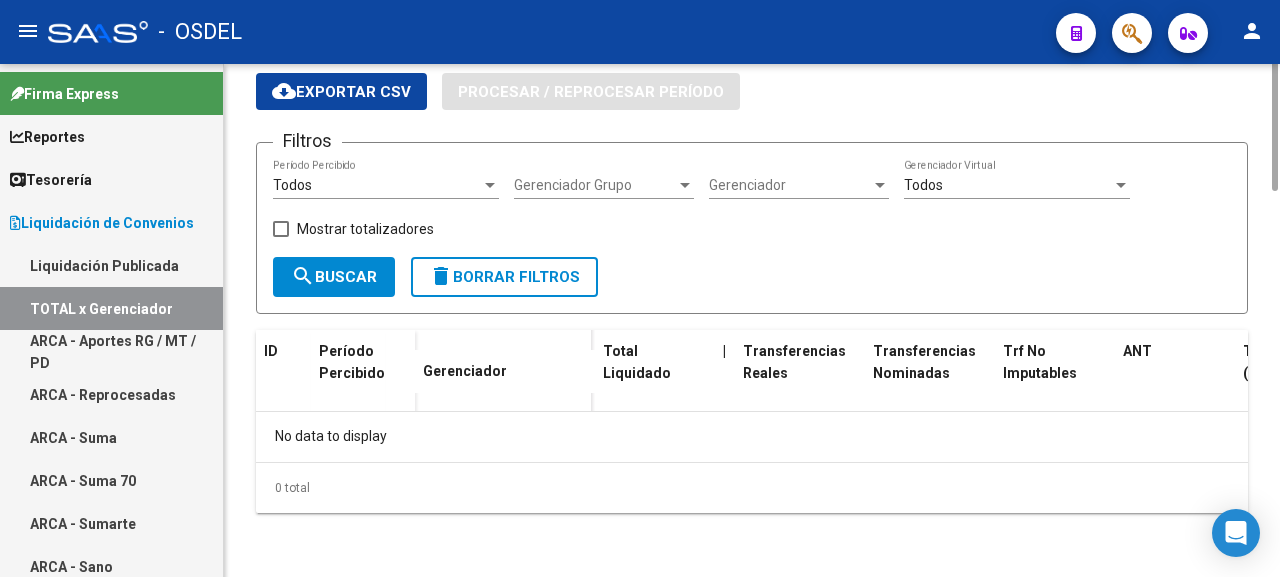scroll, scrollTop: 0, scrollLeft: 0, axis: both 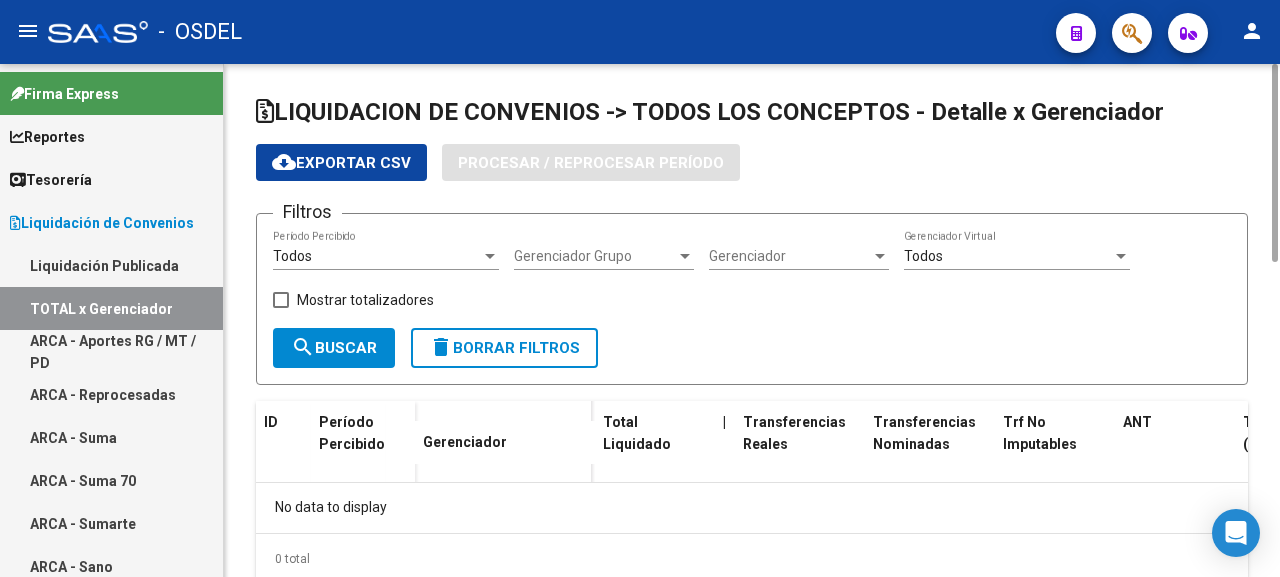 checkbox on "true" 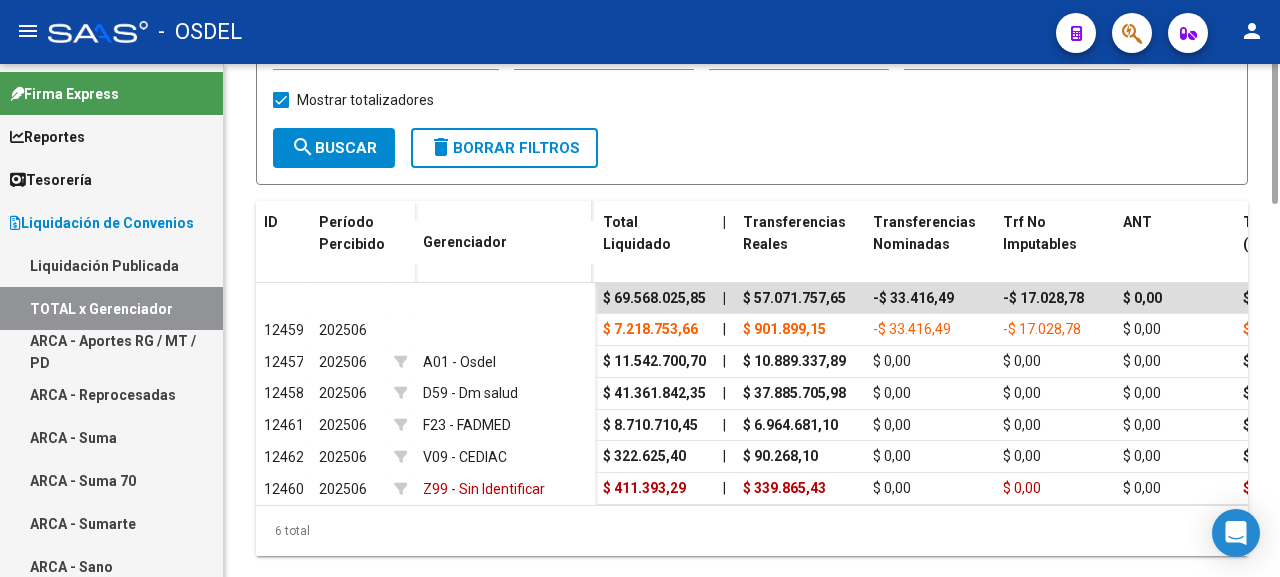 scroll, scrollTop: 0, scrollLeft: 0, axis: both 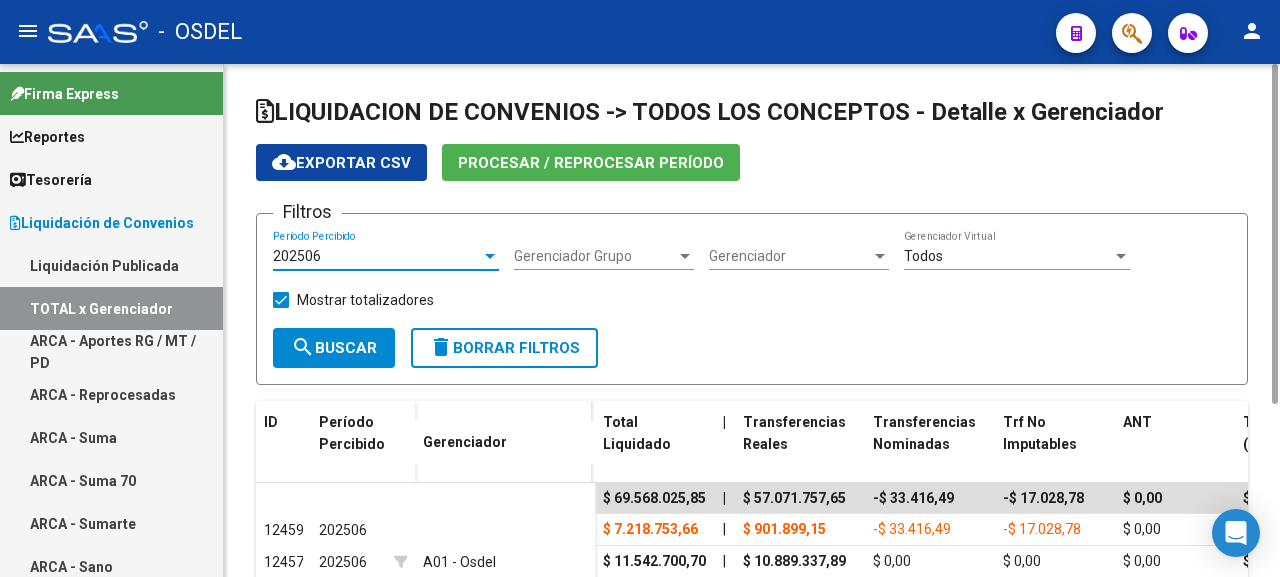 click at bounding box center [490, 256] 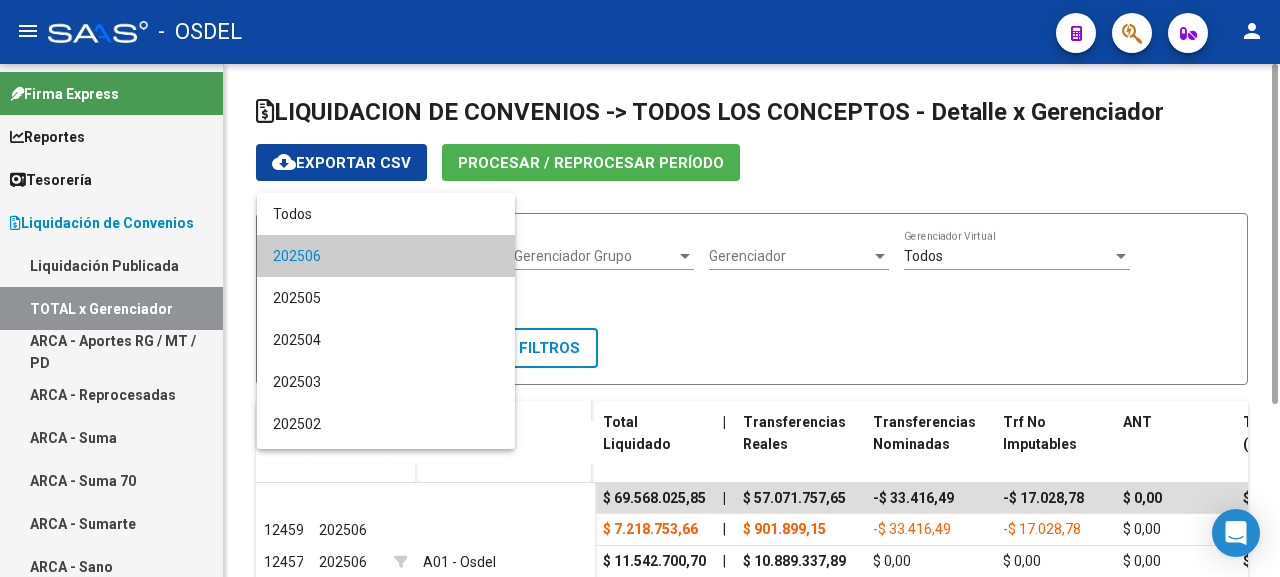 click at bounding box center [640, 288] 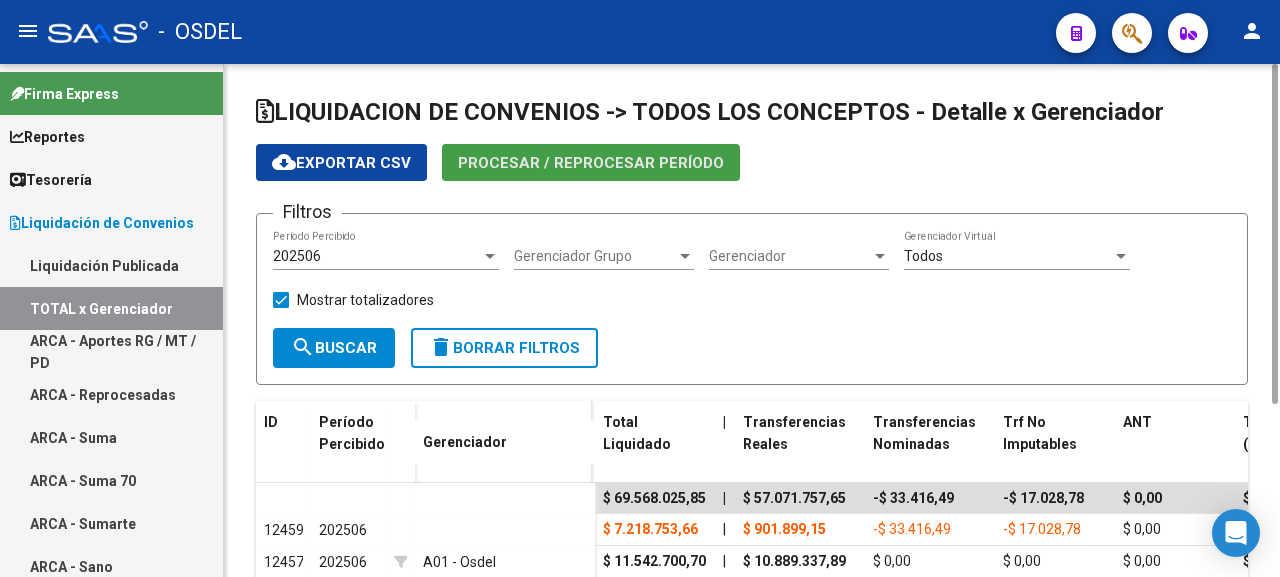 click on "Procesar / Reprocesar período" 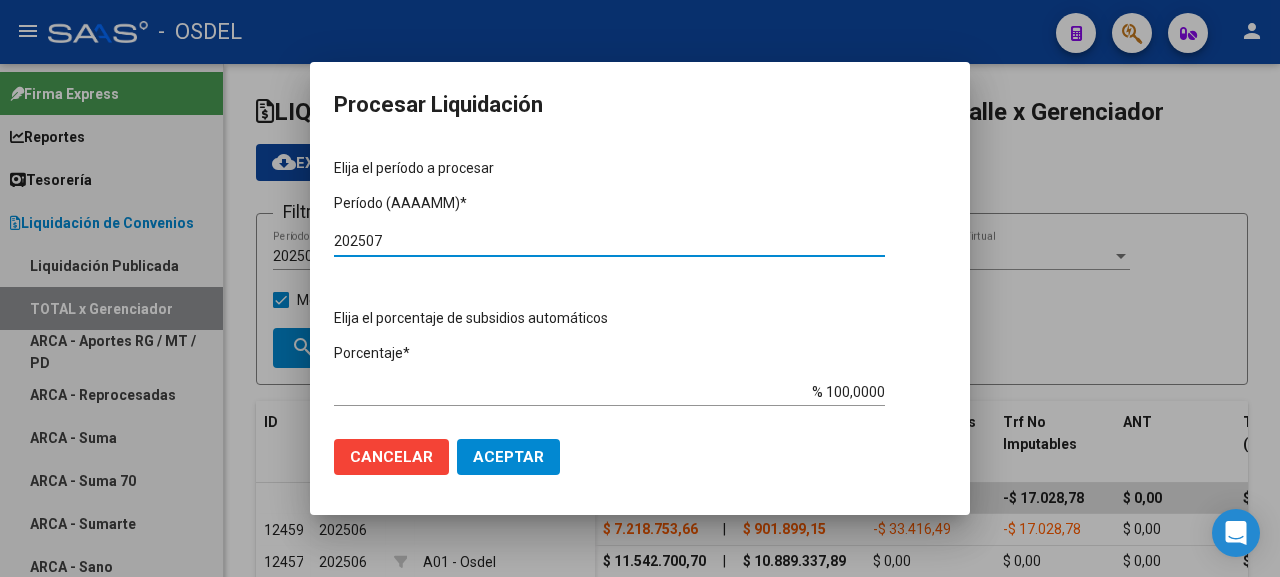 type on "202507" 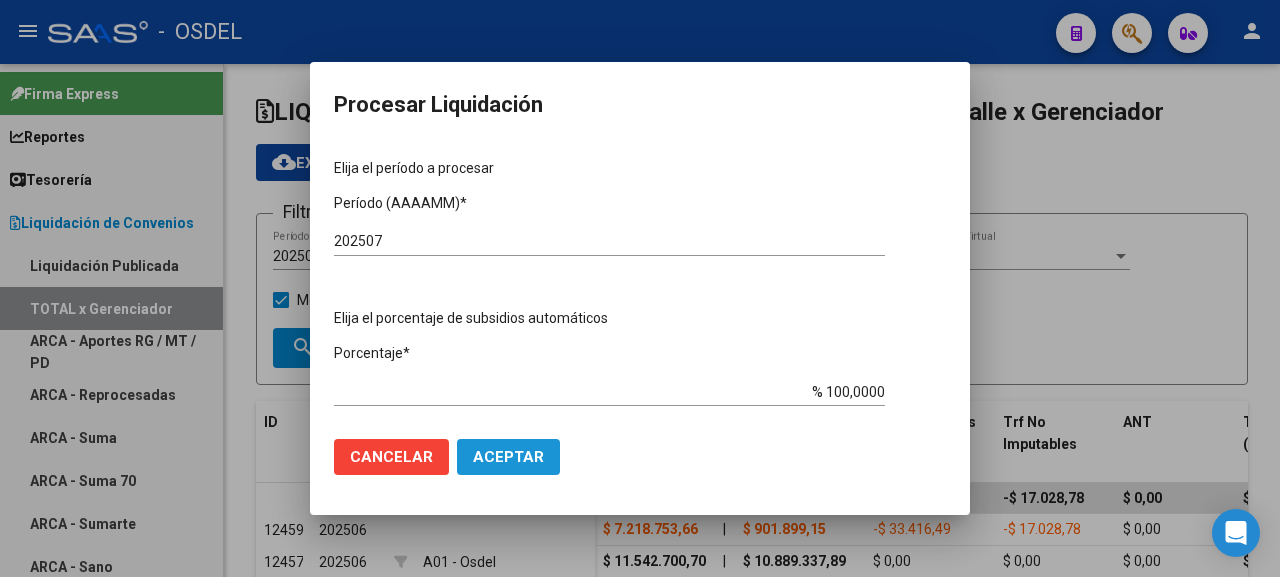 click on "Aceptar" 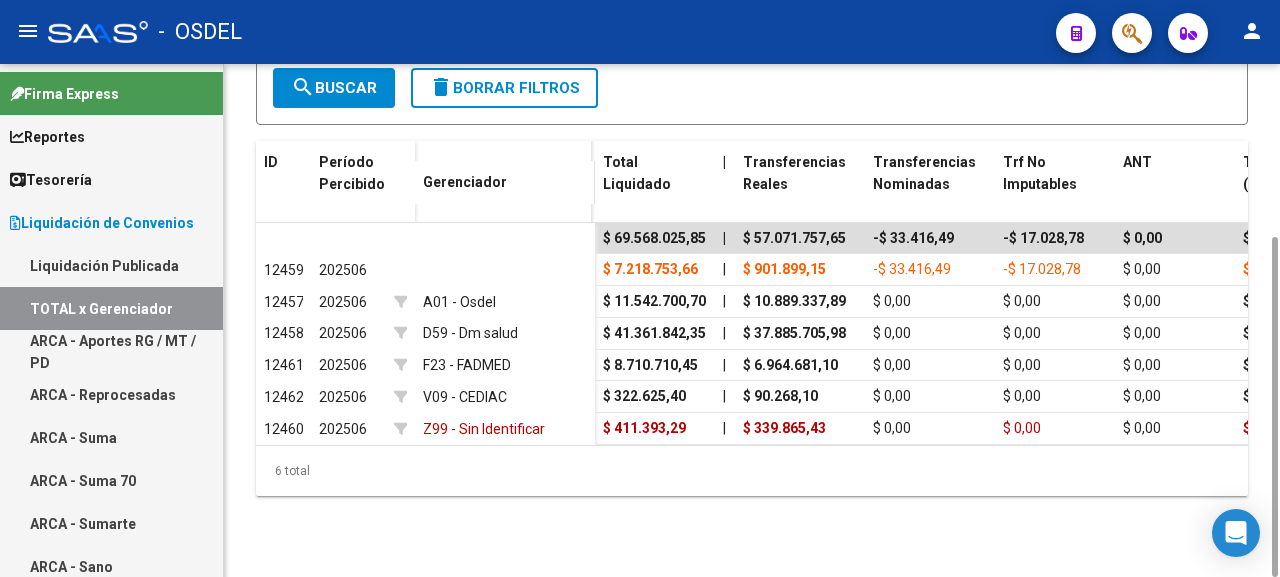 scroll, scrollTop: 0, scrollLeft: 0, axis: both 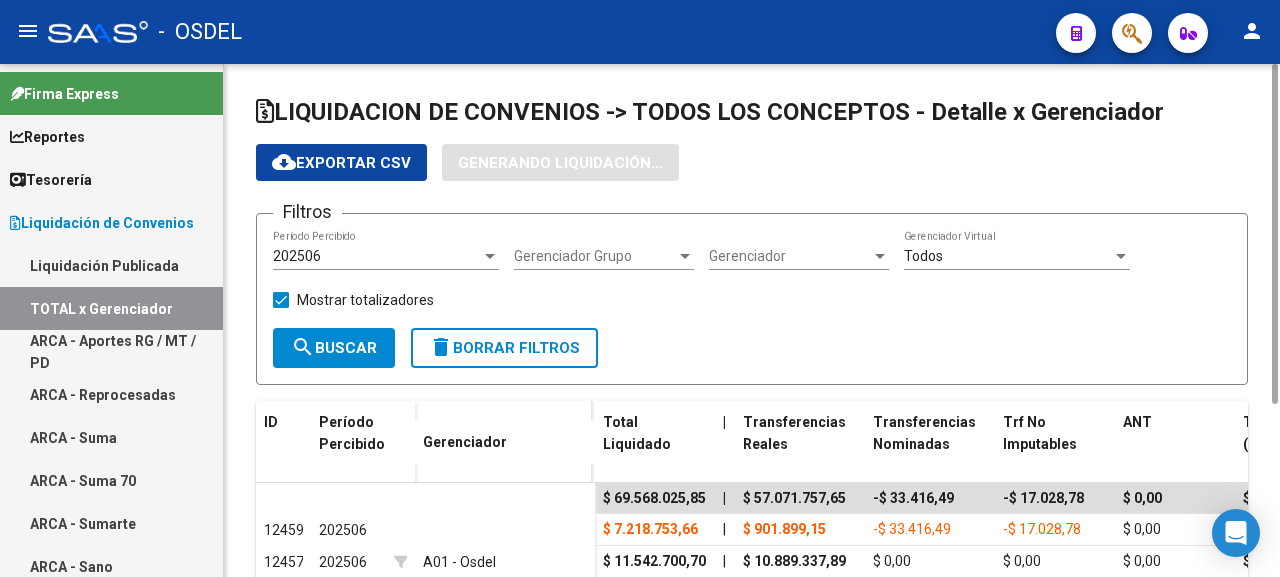 click at bounding box center [490, 256] 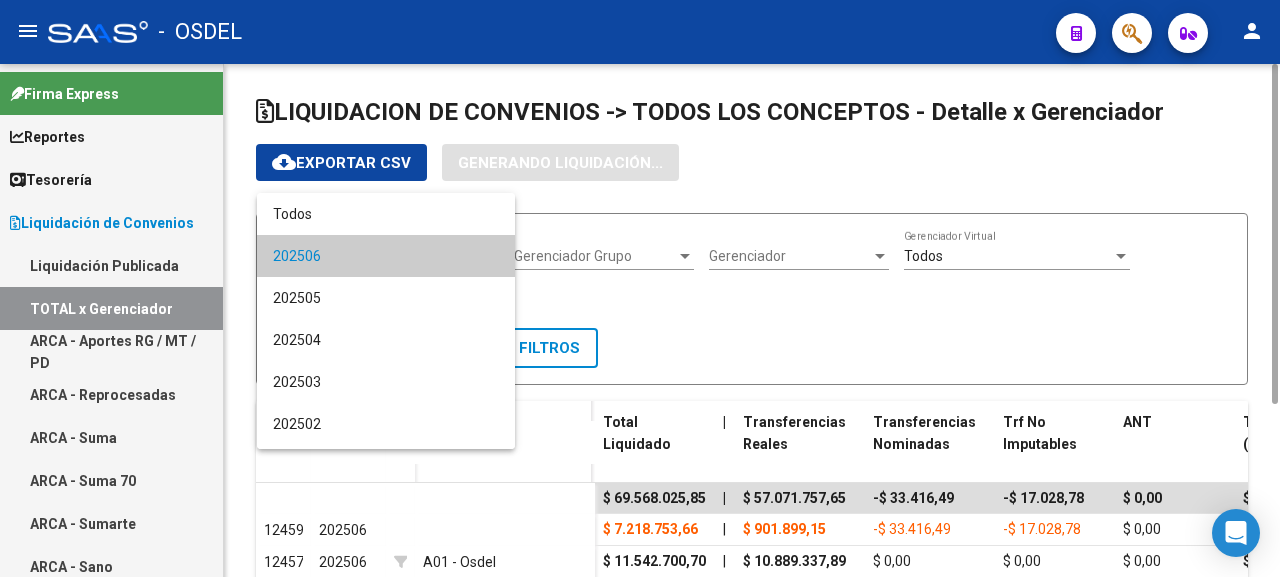 click on "202506" at bounding box center (386, 256) 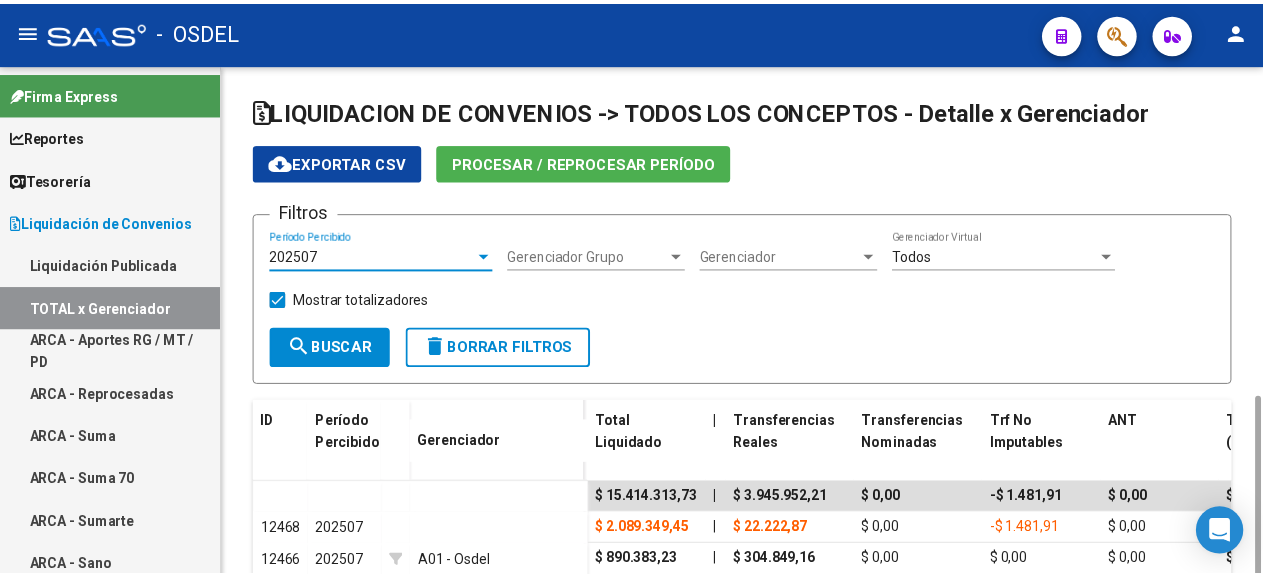 scroll, scrollTop: 200, scrollLeft: 0, axis: vertical 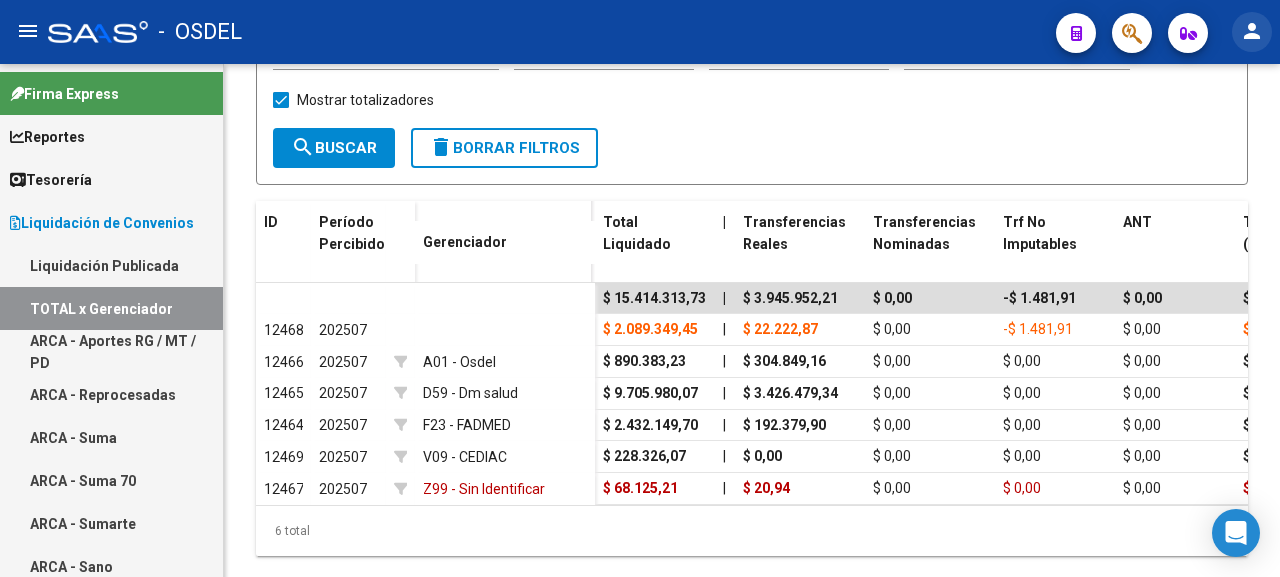 click on "person" 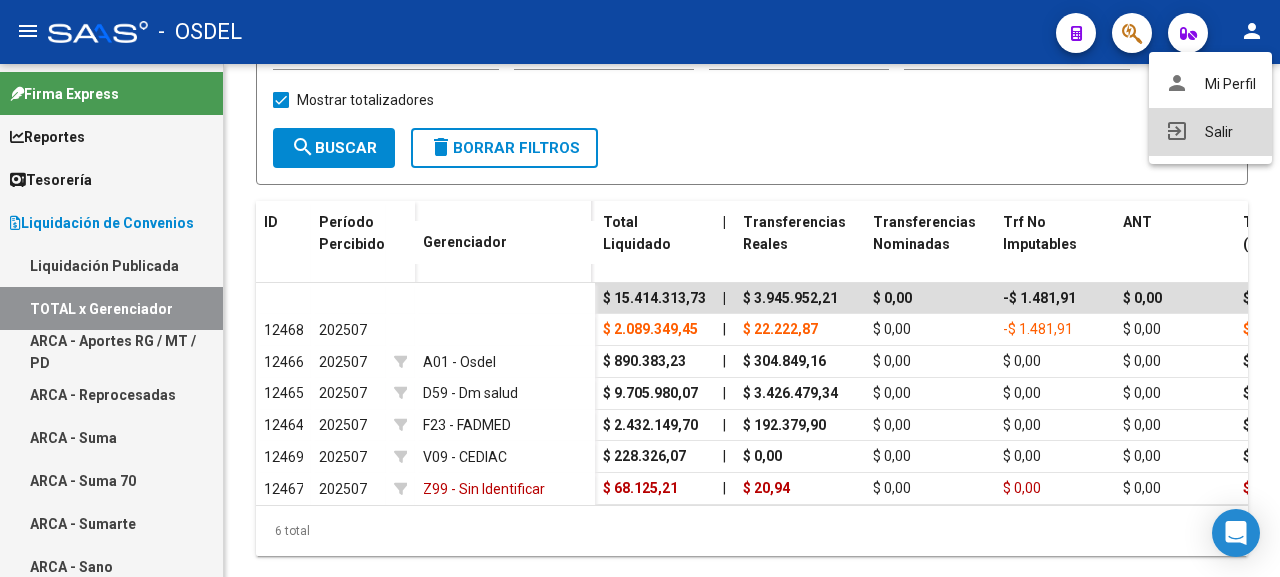 click on "exit_to_app  Salir" at bounding box center (1210, 132) 